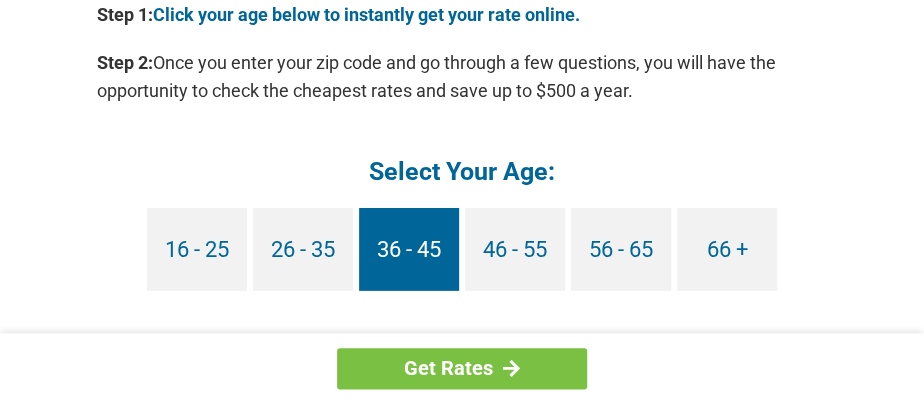 scroll, scrollTop: 2081, scrollLeft: 0, axis: vertical 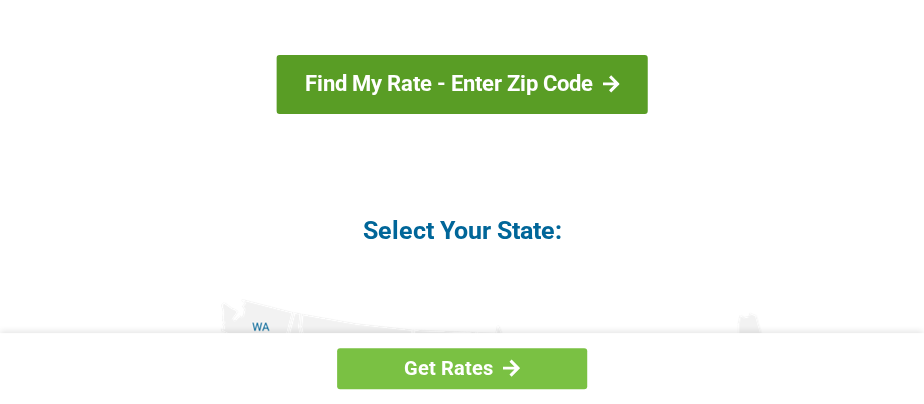 click on "Find My Rate - Enter Zip Code" at bounding box center (462, 84) 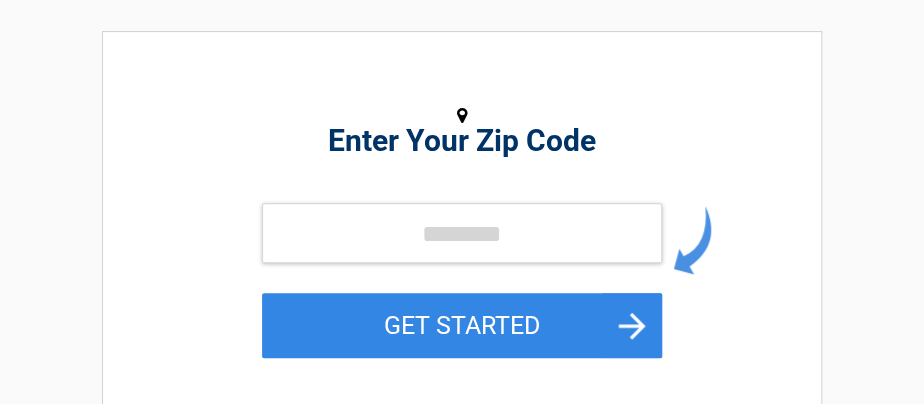 scroll, scrollTop: 208, scrollLeft: 0, axis: vertical 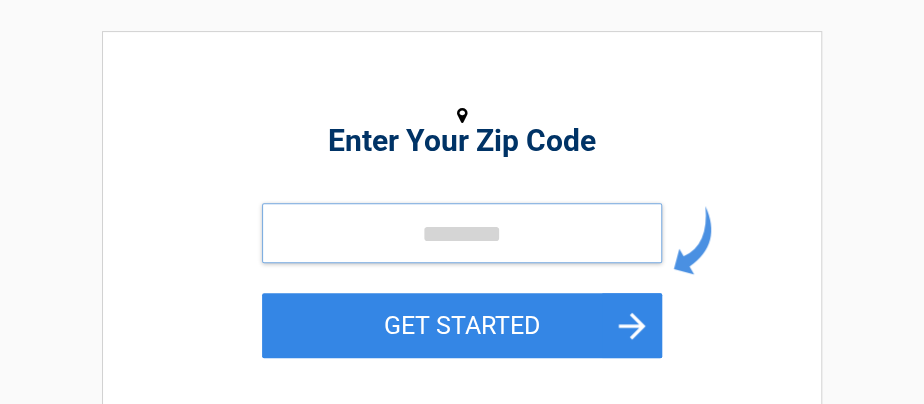 click at bounding box center (462, 233) 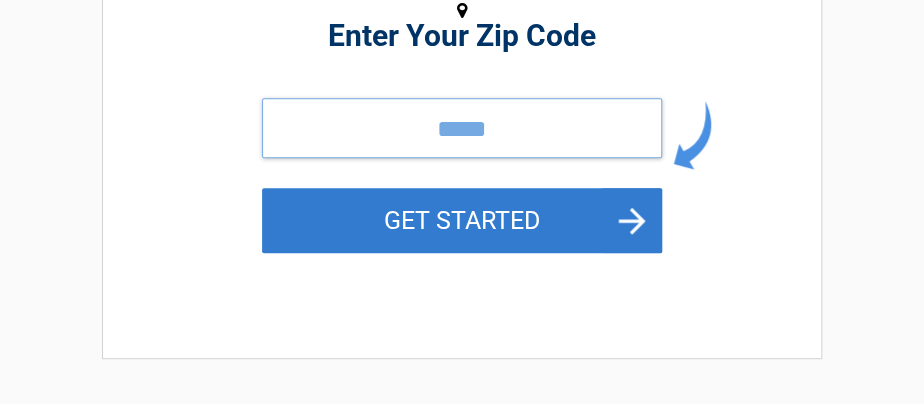 type on "*****" 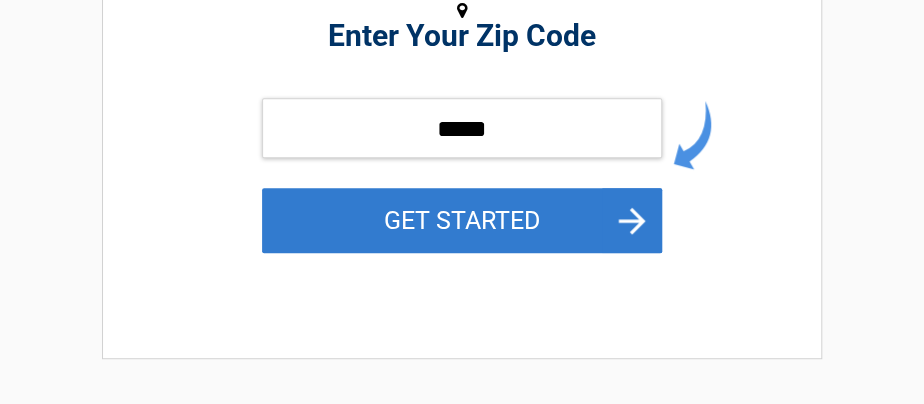 click on "GET STARTED" at bounding box center [462, 220] 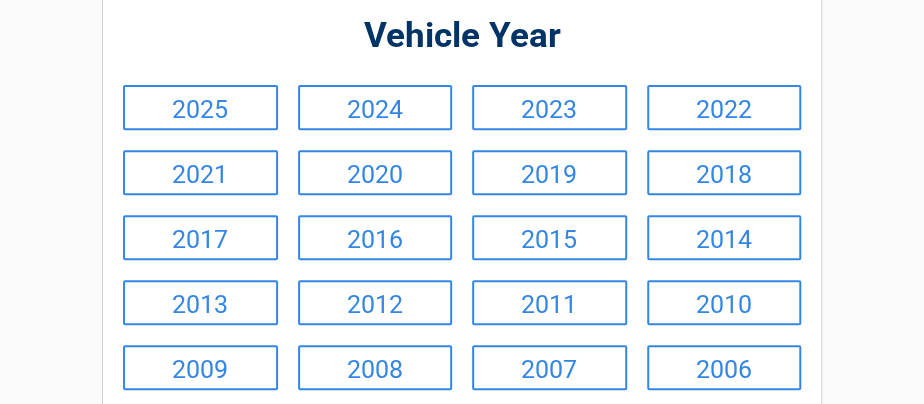scroll, scrollTop: 211, scrollLeft: 0, axis: vertical 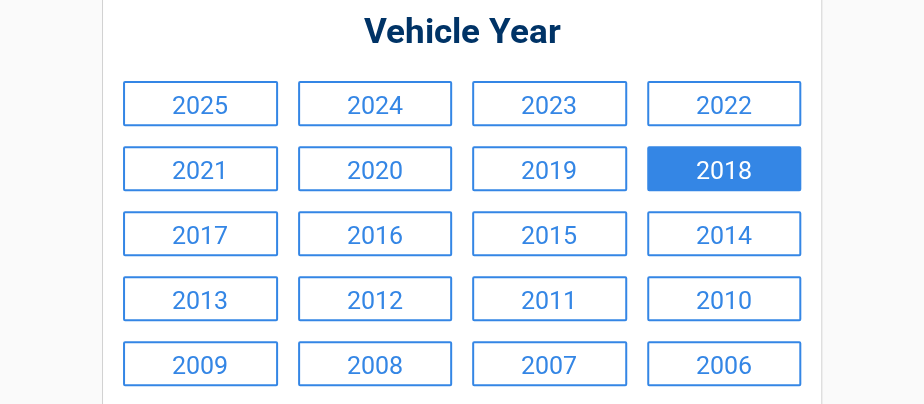 click on "2018" at bounding box center [724, 168] 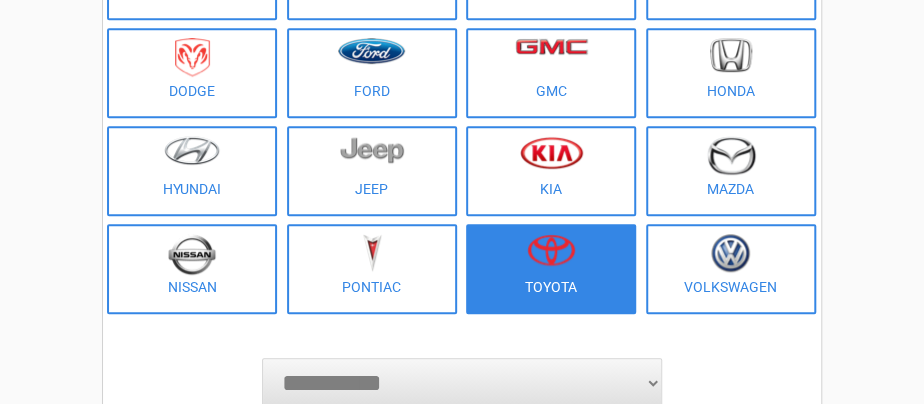 scroll, scrollTop: 417, scrollLeft: 0, axis: vertical 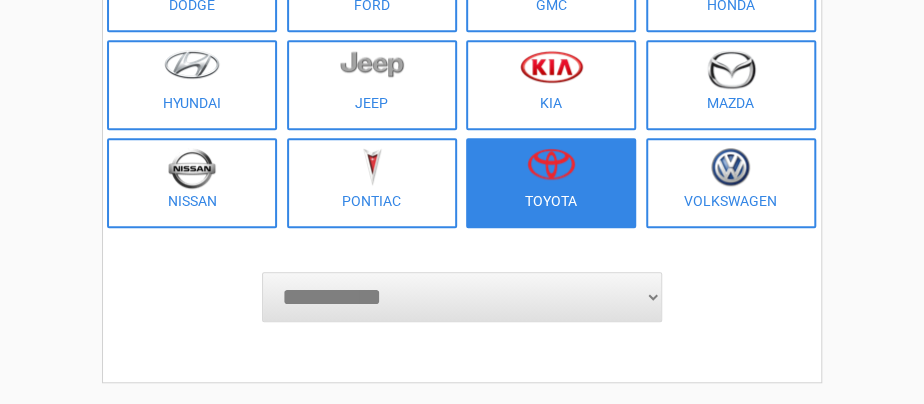 click at bounding box center [551, 170] 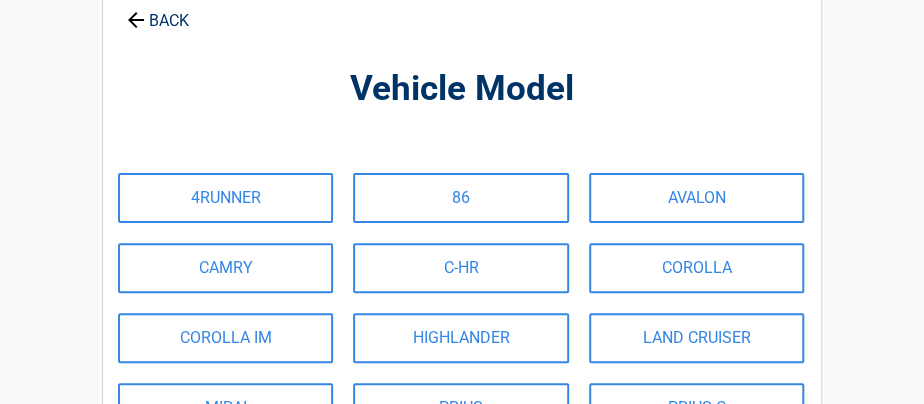 scroll, scrollTop: 208, scrollLeft: 0, axis: vertical 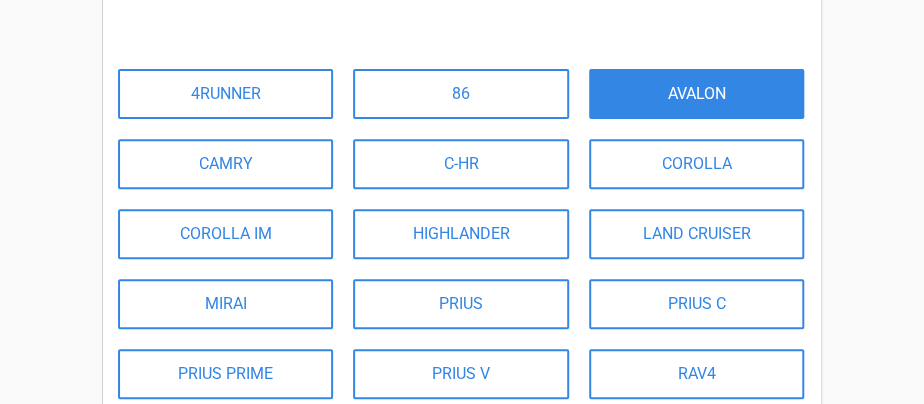 click on "AVALON" at bounding box center (696, 94) 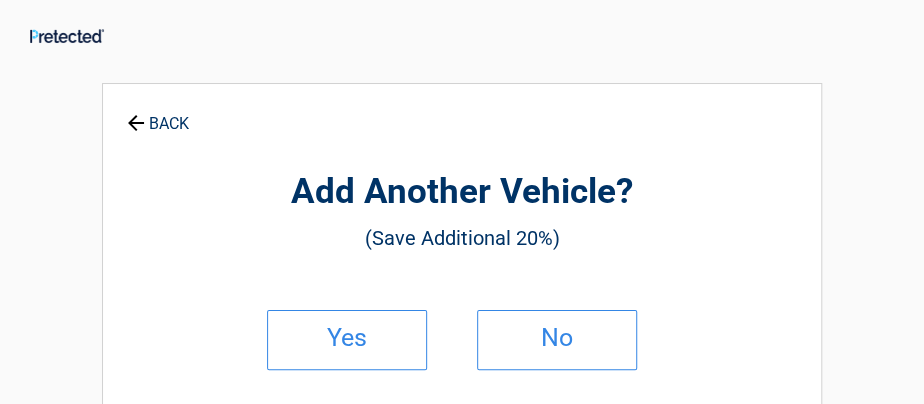 scroll, scrollTop: 0, scrollLeft: 0, axis: both 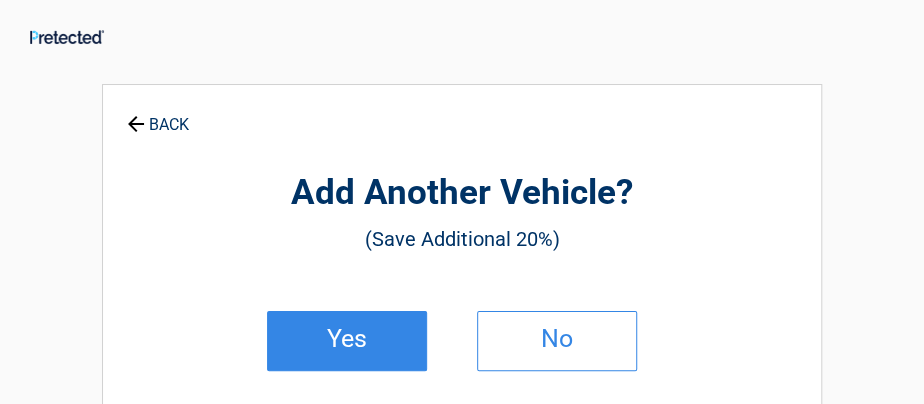 click on "No" at bounding box center [557, 341] 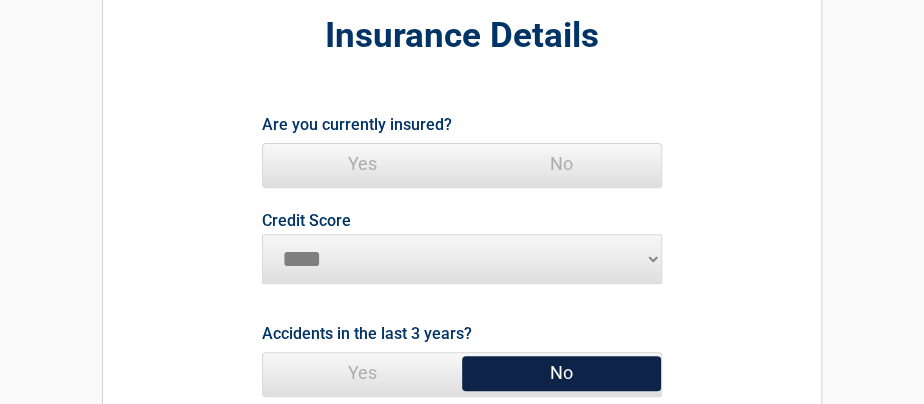 scroll, scrollTop: 208, scrollLeft: 0, axis: vertical 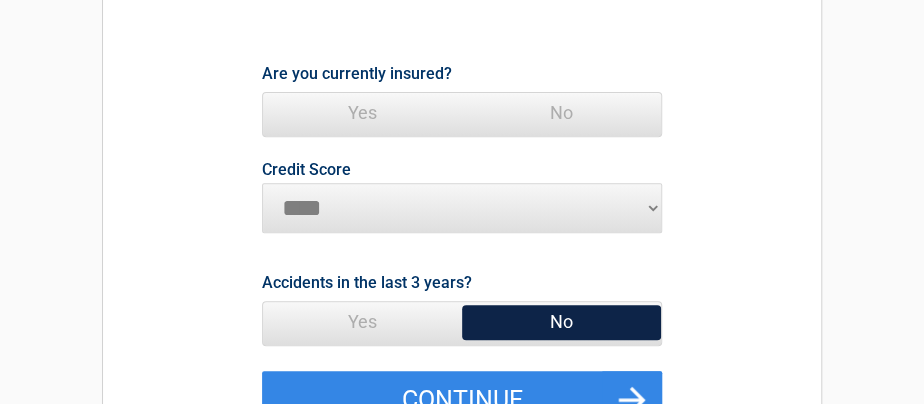 click on "Yes" at bounding box center [362, 113] 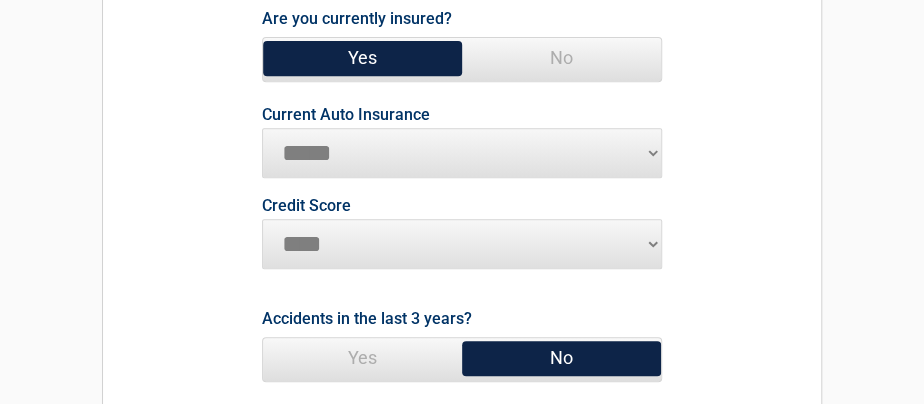 scroll, scrollTop: 313, scrollLeft: 0, axis: vertical 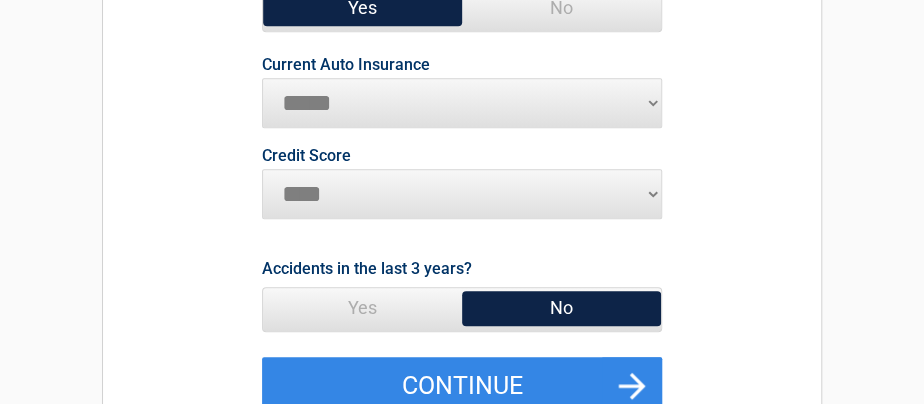 click on "*********
****
*******
****" at bounding box center (462, 194) 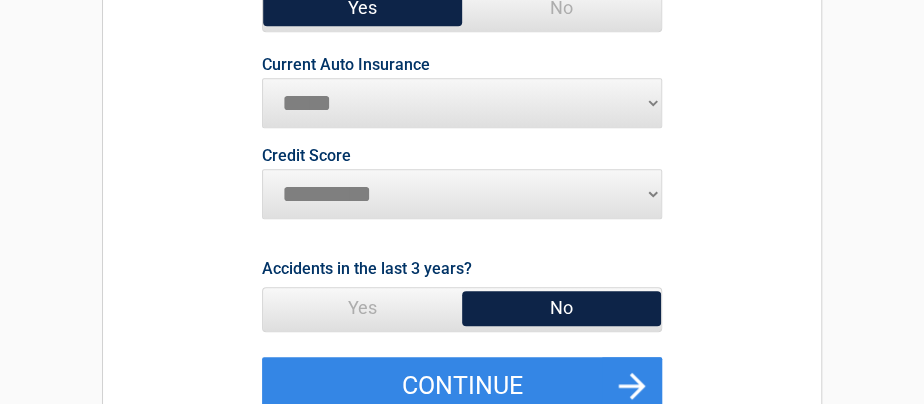 click on "*********" at bounding box center (0, 0) 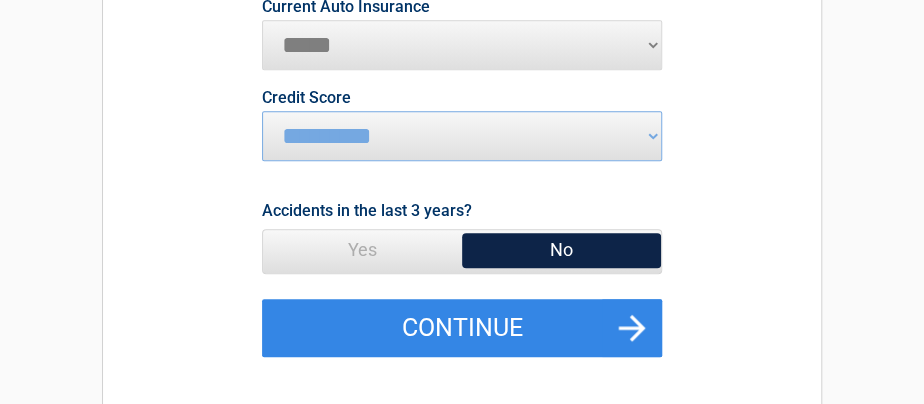 scroll, scrollTop: 417, scrollLeft: 0, axis: vertical 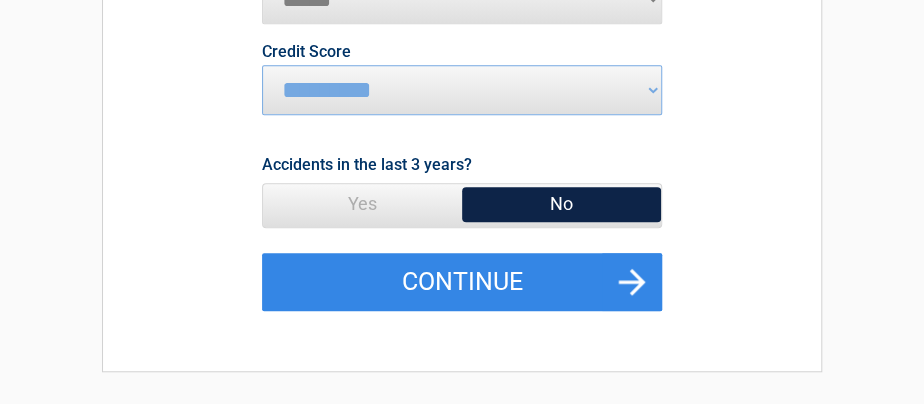 click on "No" at bounding box center (561, 204) 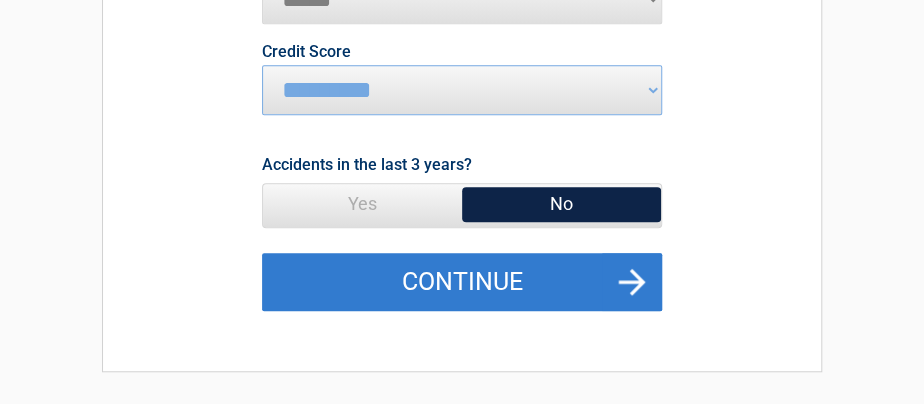 click on "Continue" at bounding box center (462, 282) 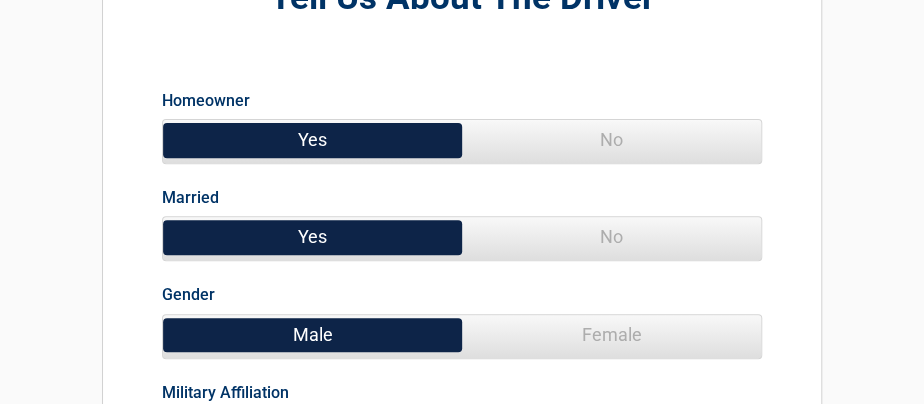 scroll, scrollTop: 208, scrollLeft: 0, axis: vertical 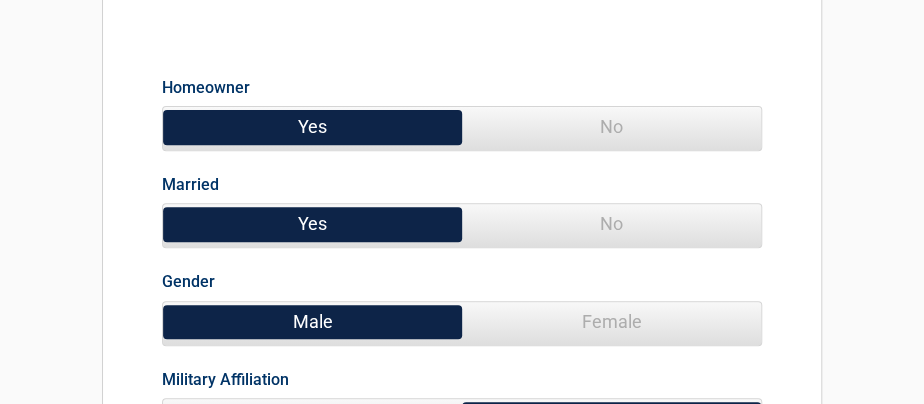 click on "No" at bounding box center (611, 127) 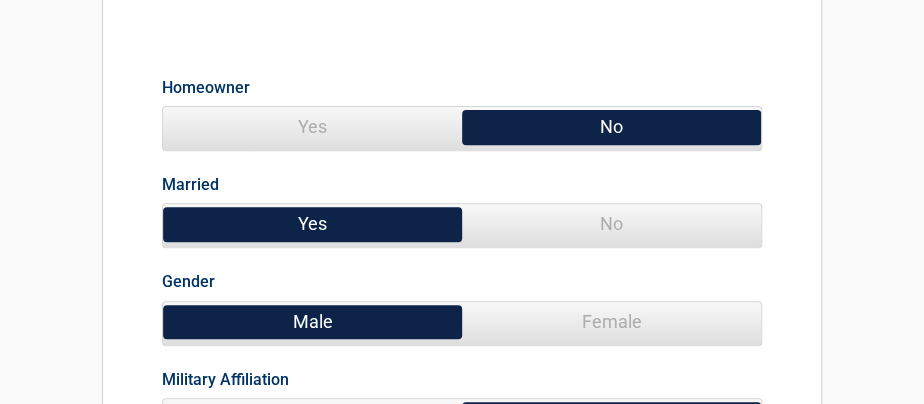 click on "No" at bounding box center [611, 224] 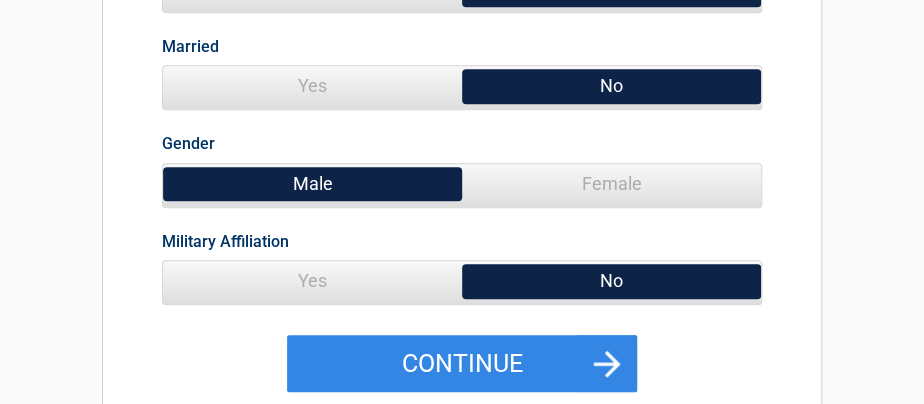 scroll, scrollTop: 417, scrollLeft: 0, axis: vertical 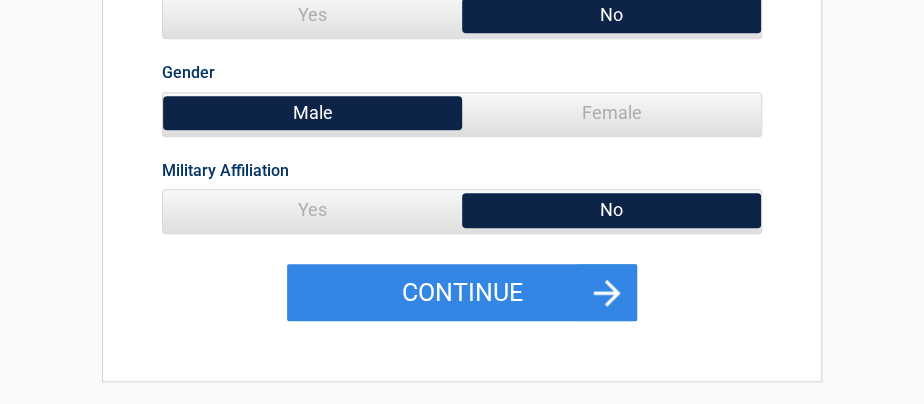 click on "Yes" at bounding box center (312, 210) 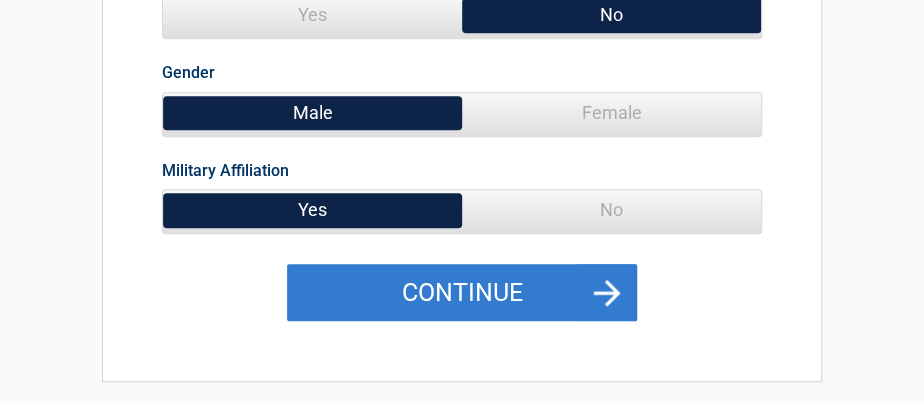click on "Continue" at bounding box center [462, 293] 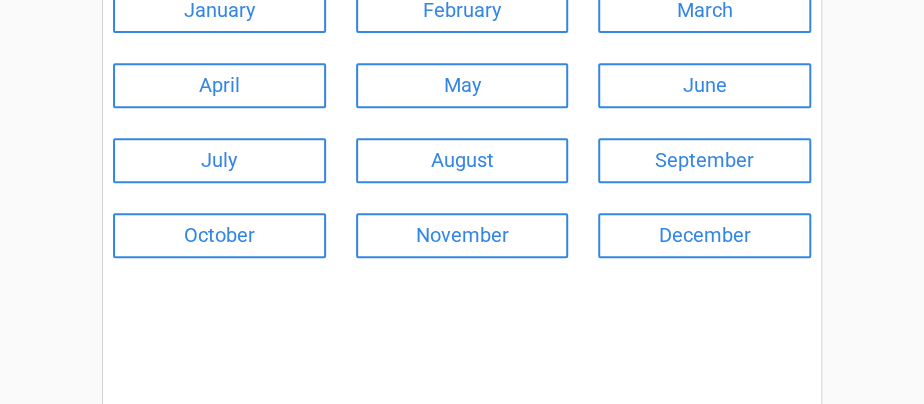 scroll, scrollTop: 313, scrollLeft: 0, axis: vertical 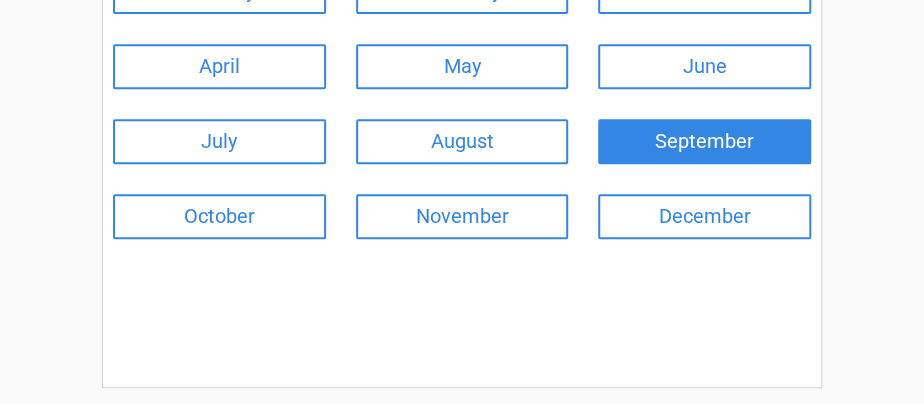 click on "September" at bounding box center (704, 141) 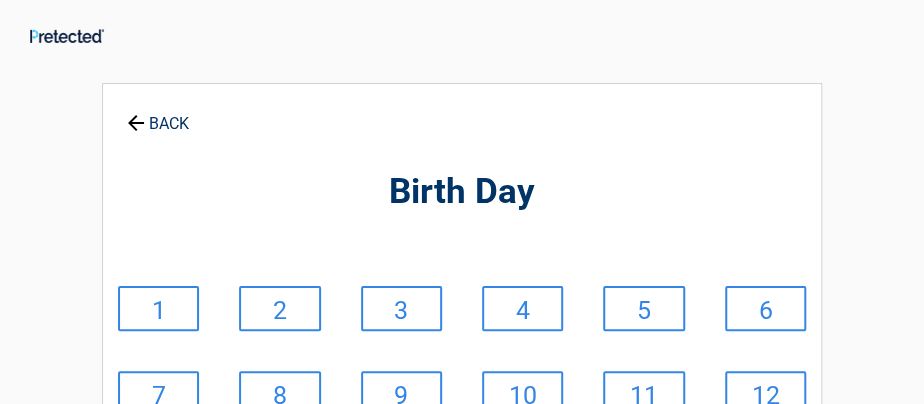scroll, scrollTop: 0, scrollLeft: 0, axis: both 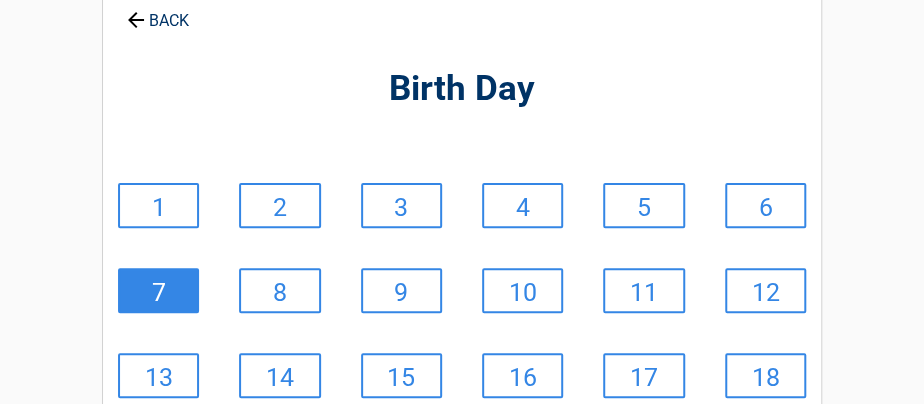 click on "7" at bounding box center [158, 290] 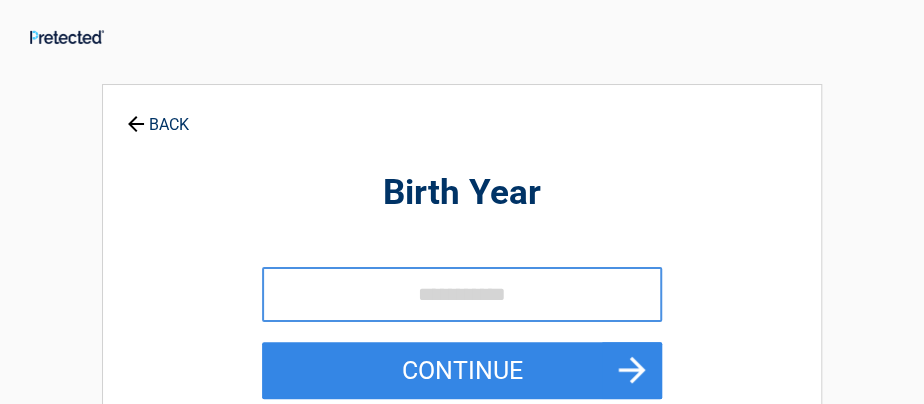 scroll, scrollTop: 0, scrollLeft: 0, axis: both 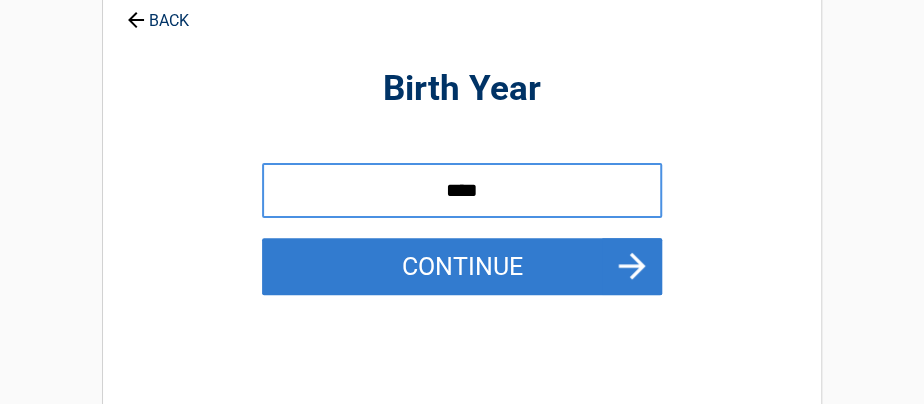 type on "****" 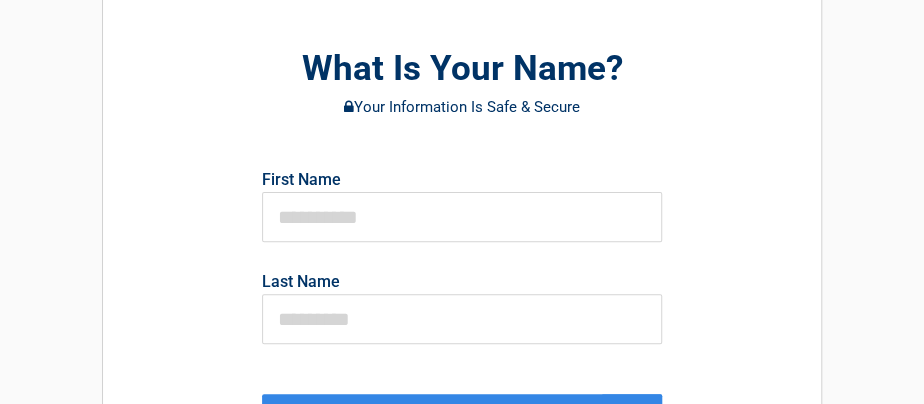 scroll, scrollTop: 104, scrollLeft: 0, axis: vertical 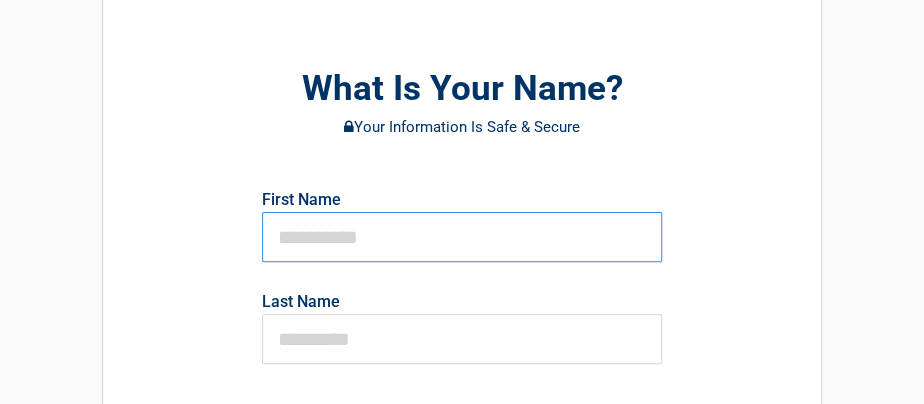 click at bounding box center [462, 237] 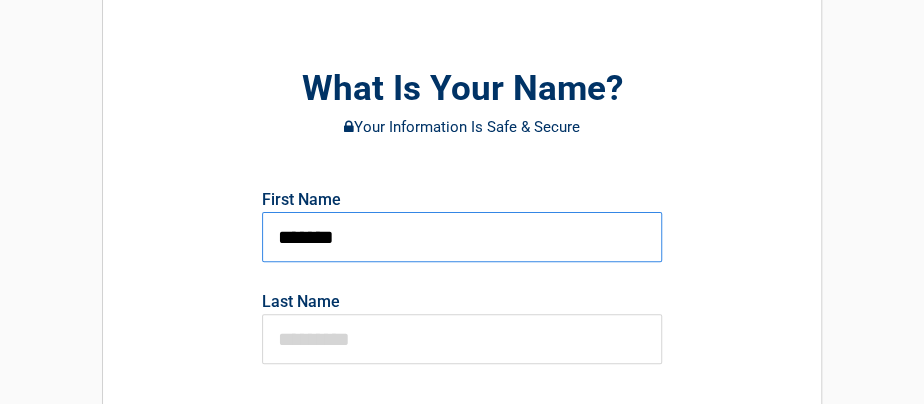 type on "*******" 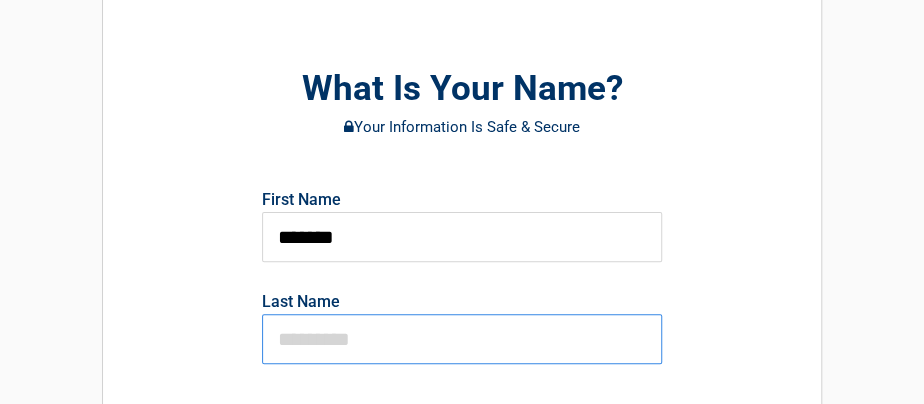 click at bounding box center (462, 339) 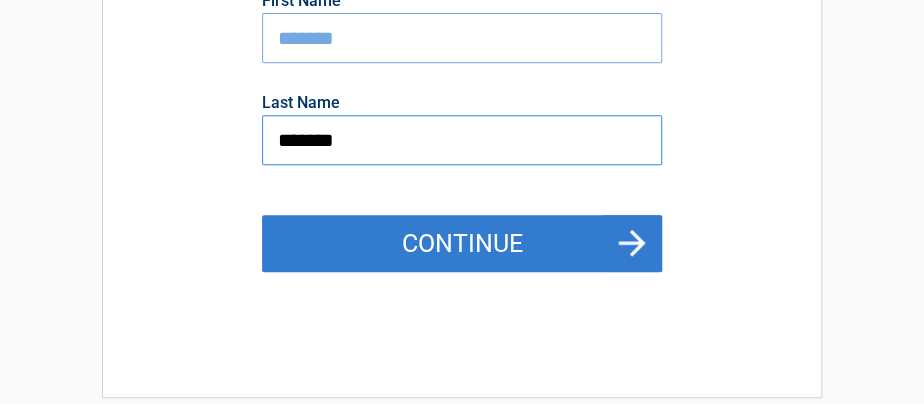 scroll, scrollTop: 313, scrollLeft: 0, axis: vertical 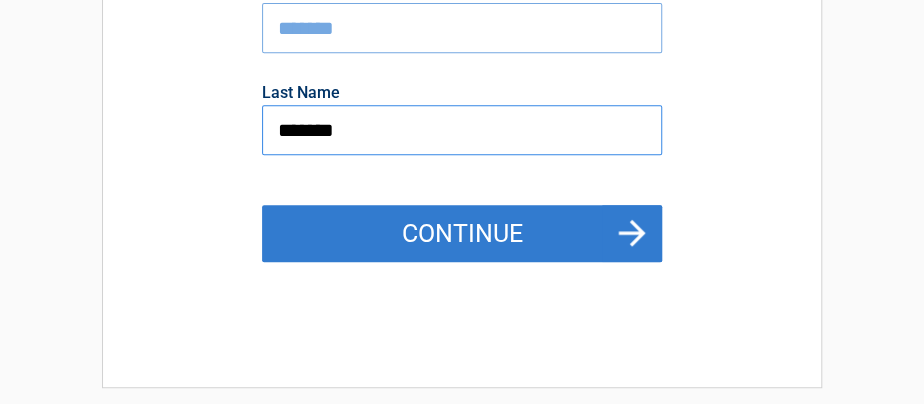 type on "*******" 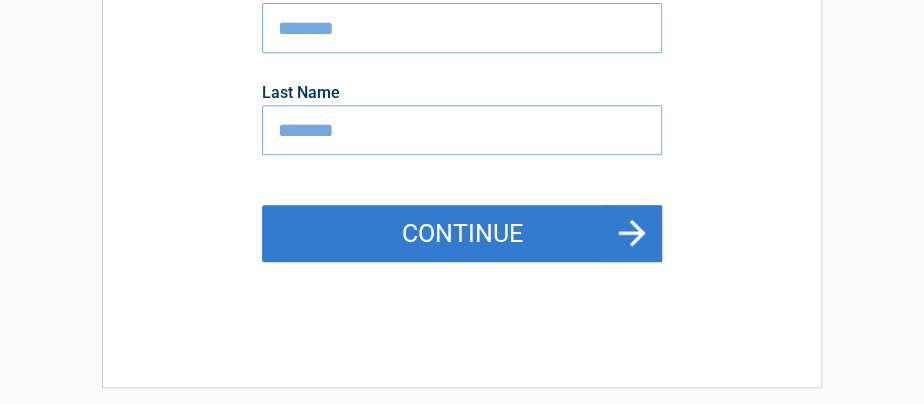 click on "Continue" at bounding box center [462, 234] 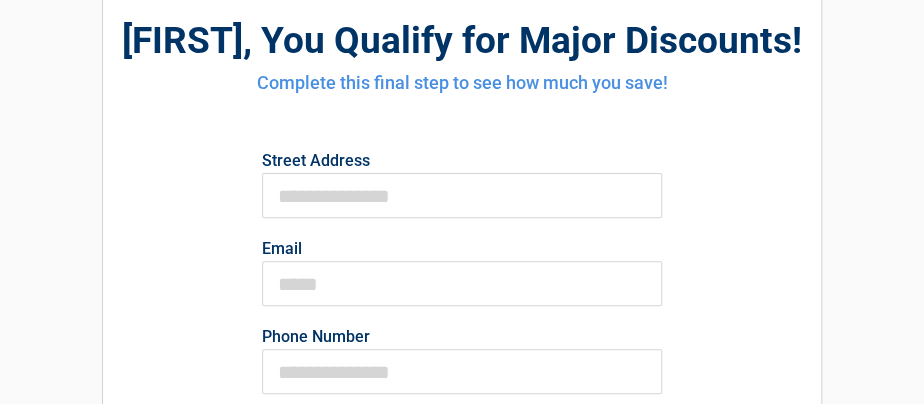 scroll, scrollTop: 208, scrollLeft: 0, axis: vertical 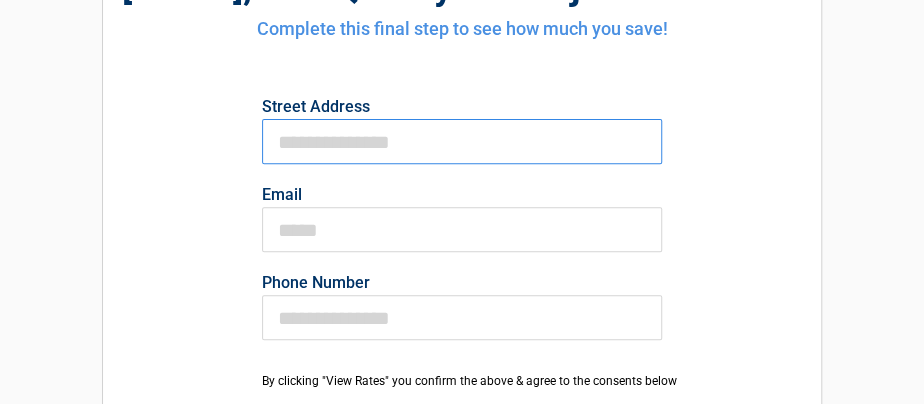 click on "First Name" at bounding box center (462, 141) 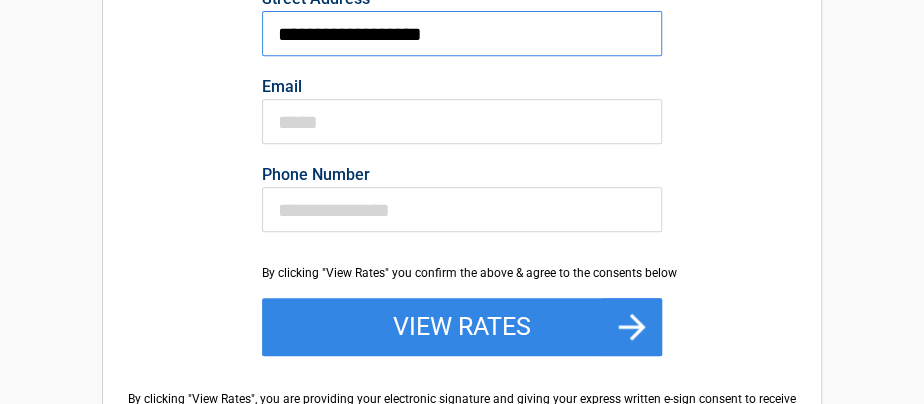 scroll, scrollTop: 313, scrollLeft: 0, axis: vertical 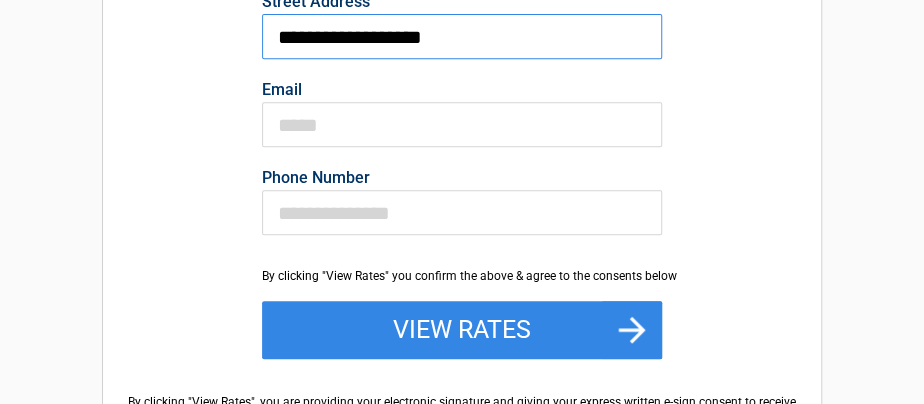 drag, startPoint x: 323, startPoint y: 37, endPoint x: 334, endPoint y: 40, distance: 11.401754 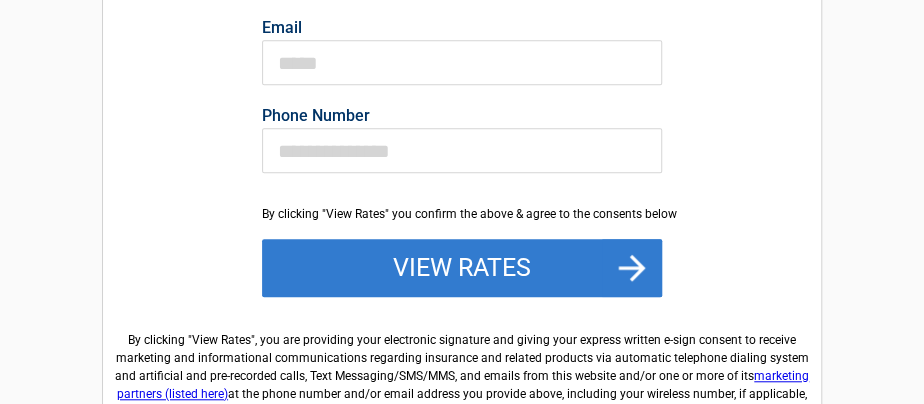 scroll, scrollTop: 417, scrollLeft: 0, axis: vertical 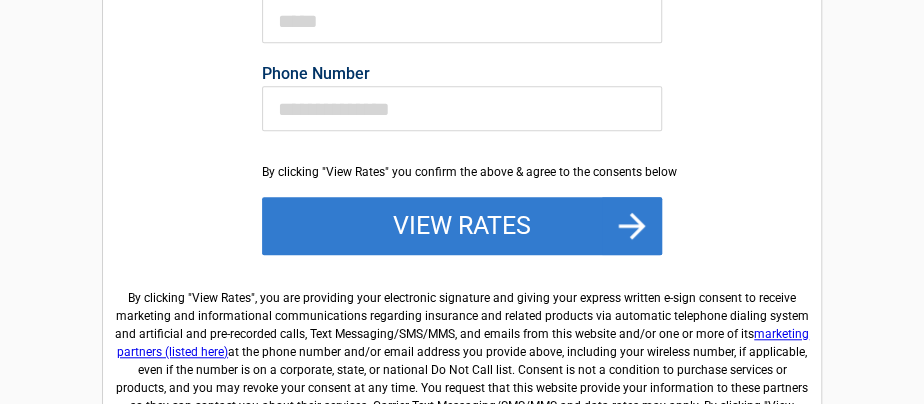 click on "View Rates" at bounding box center (462, 226) 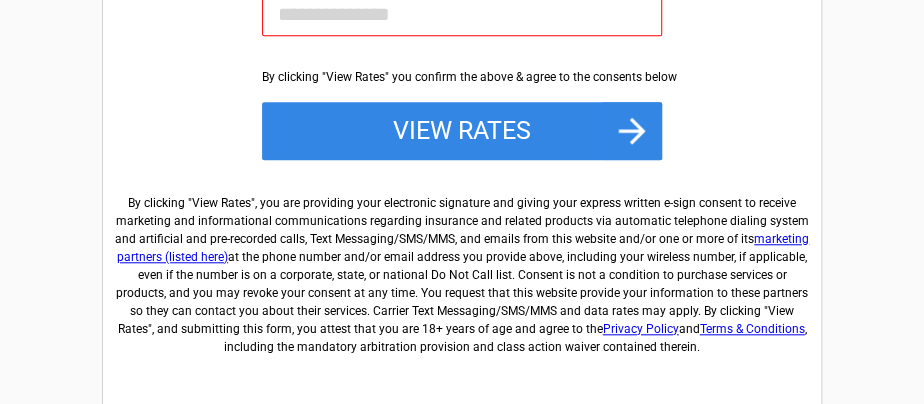 scroll, scrollTop: 522, scrollLeft: 0, axis: vertical 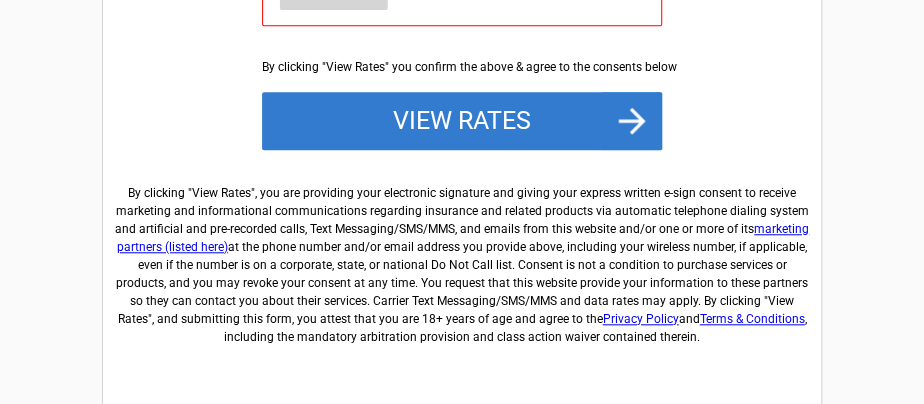 click on "View Rates" at bounding box center (462, 121) 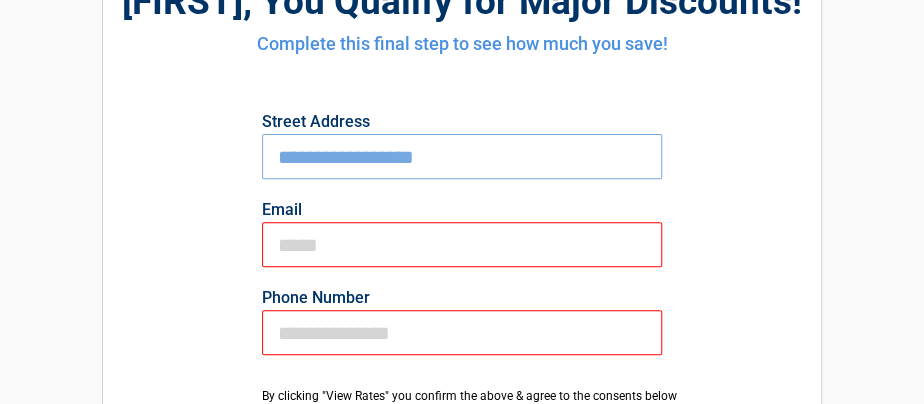 scroll, scrollTop: 208, scrollLeft: 0, axis: vertical 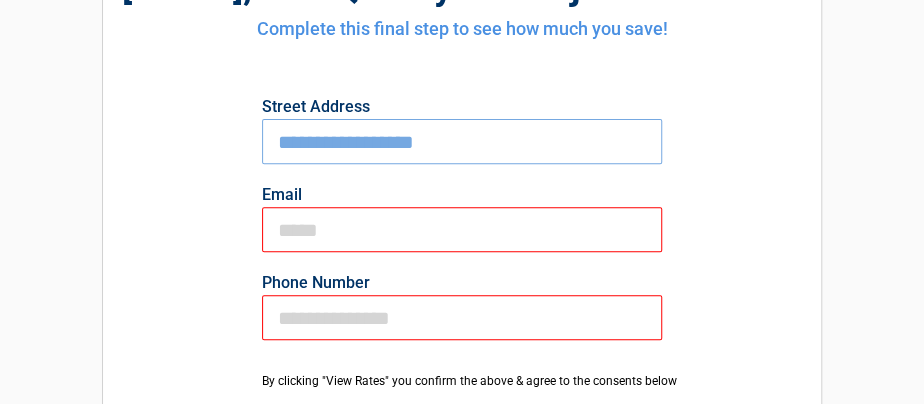 click on "**********" at bounding box center [462, 141] 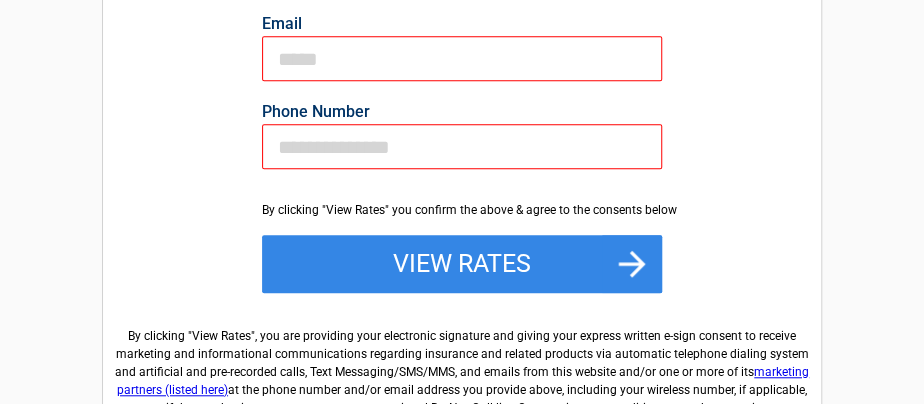 scroll, scrollTop: 417, scrollLeft: 0, axis: vertical 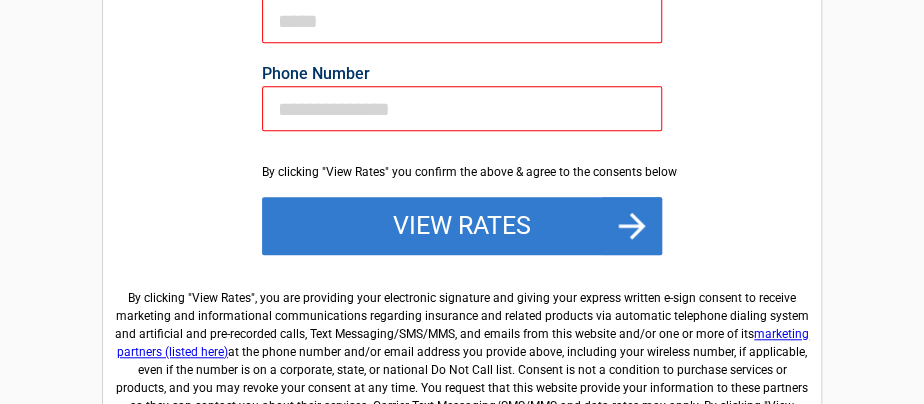 type on "**********" 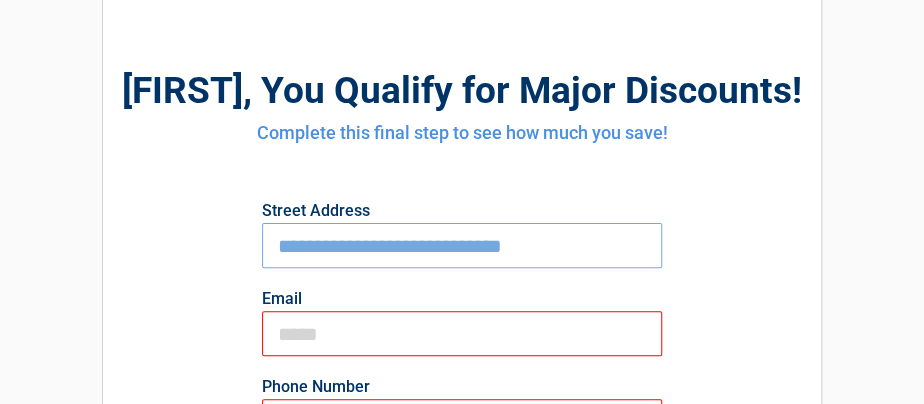 scroll, scrollTop: 208, scrollLeft: 0, axis: vertical 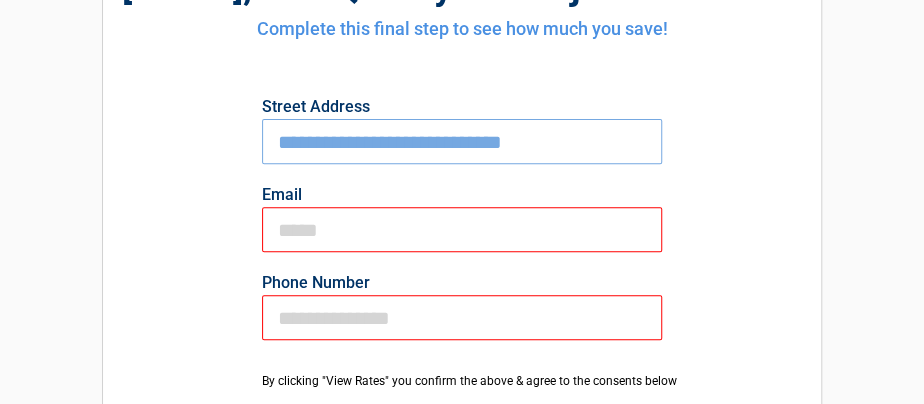 click on "Email" at bounding box center (462, 229) 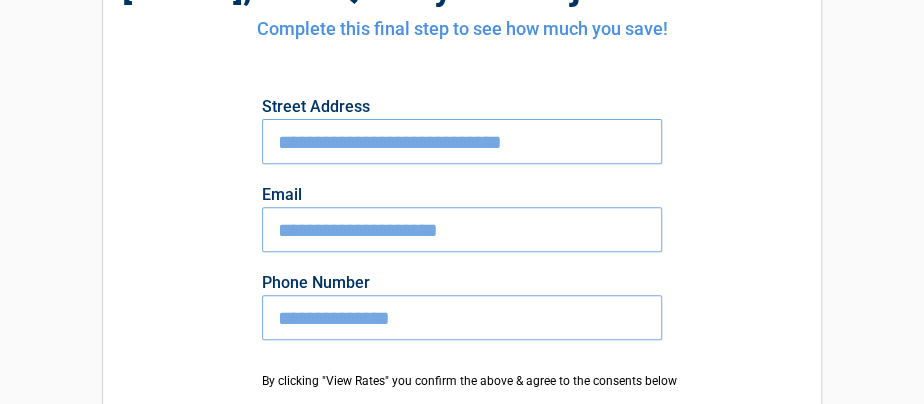 type on "**********" 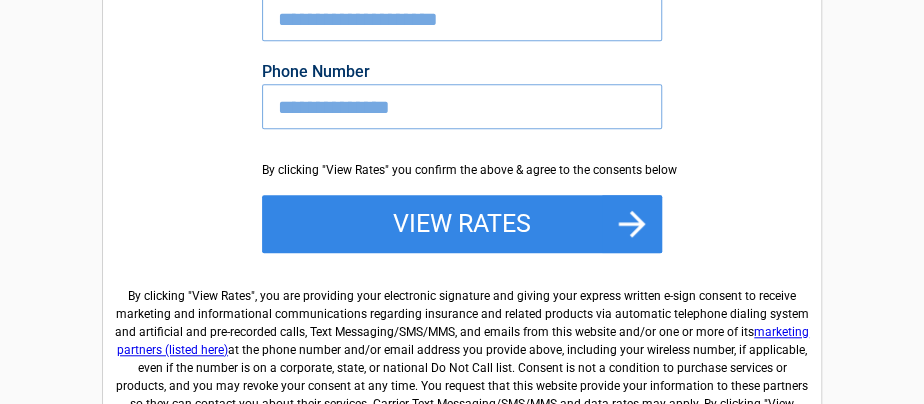 scroll, scrollTop: 313, scrollLeft: 0, axis: vertical 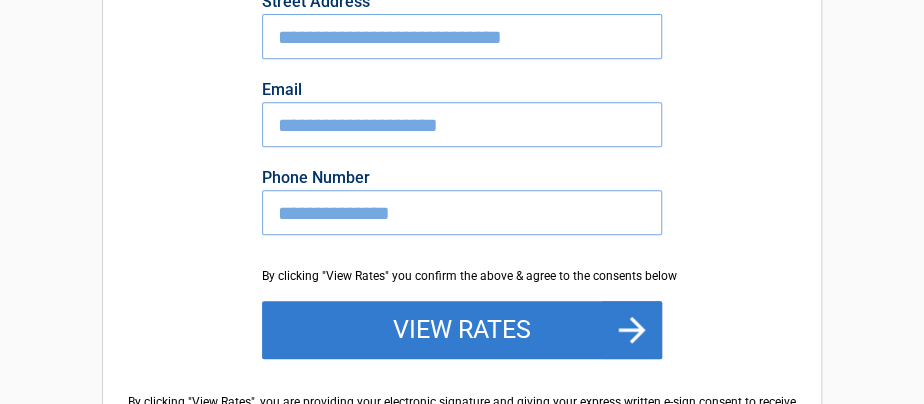 click on "View Rates" at bounding box center [462, 330] 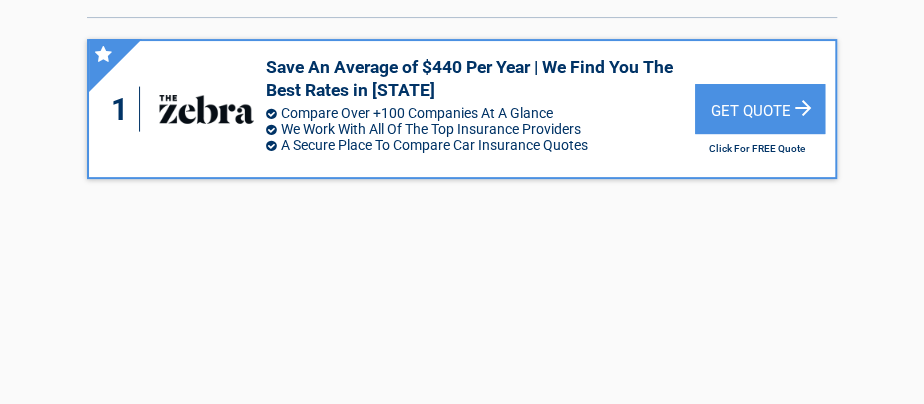 scroll, scrollTop: 104, scrollLeft: 0, axis: vertical 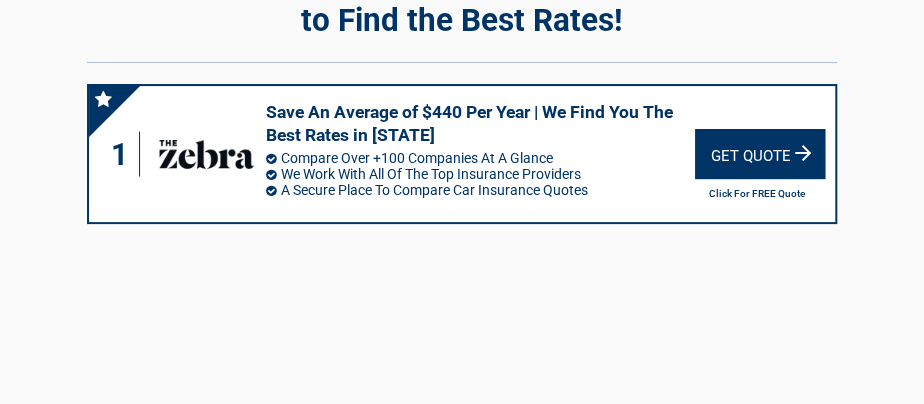 click on "Get Quote" at bounding box center (760, 154) 